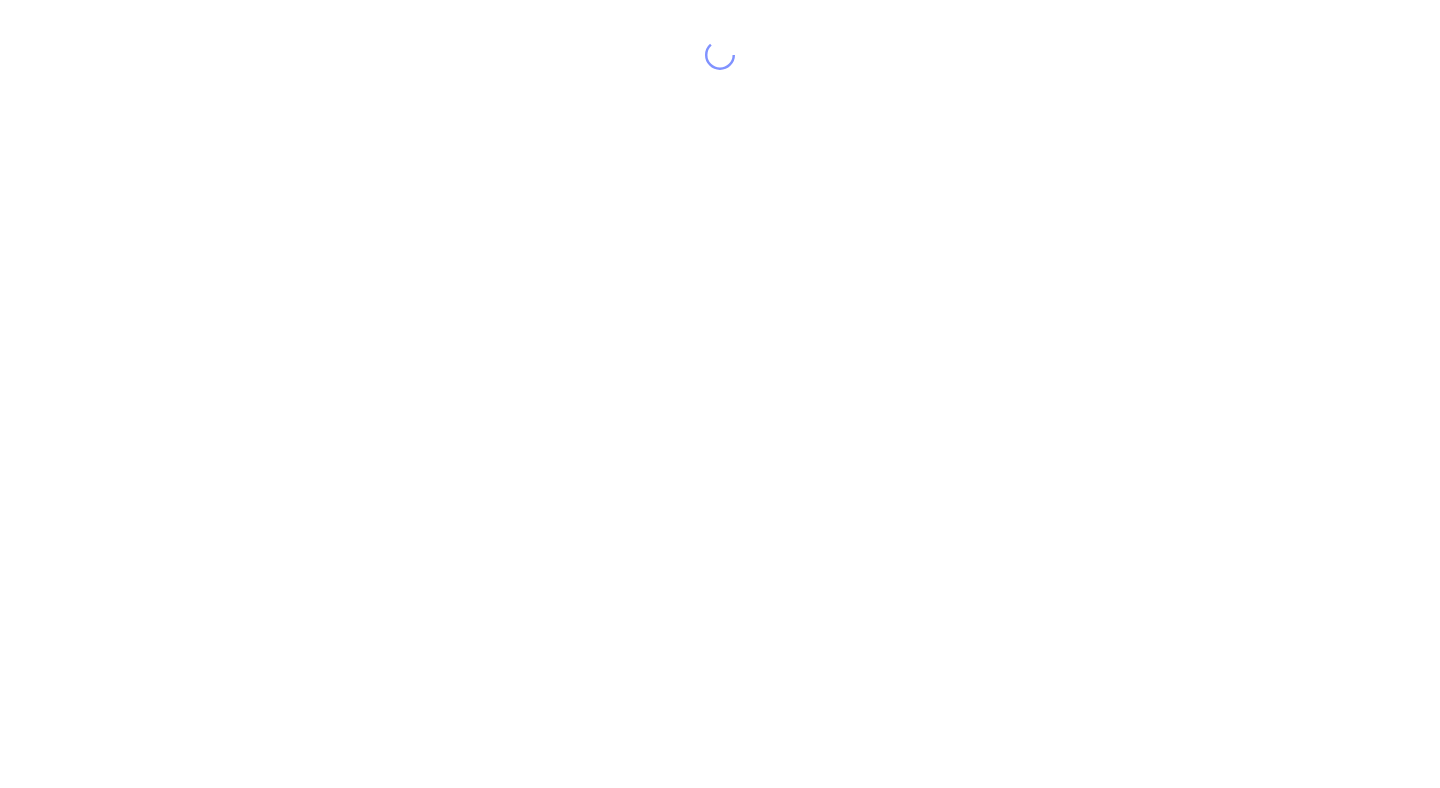 scroll, scrollTop: 0, scrollLeft: 0, axis: both 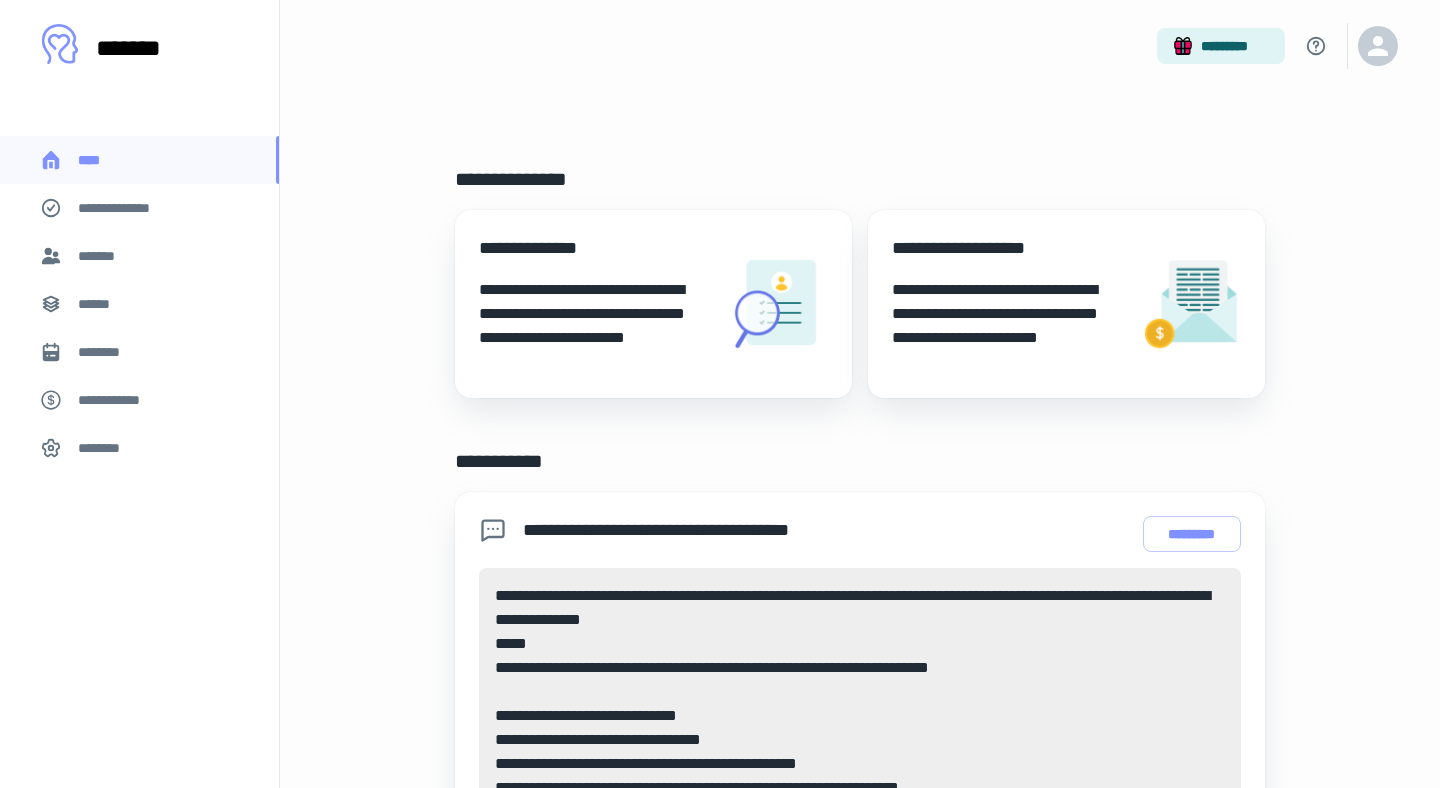 click on "******" at bounding box center (139, 304) 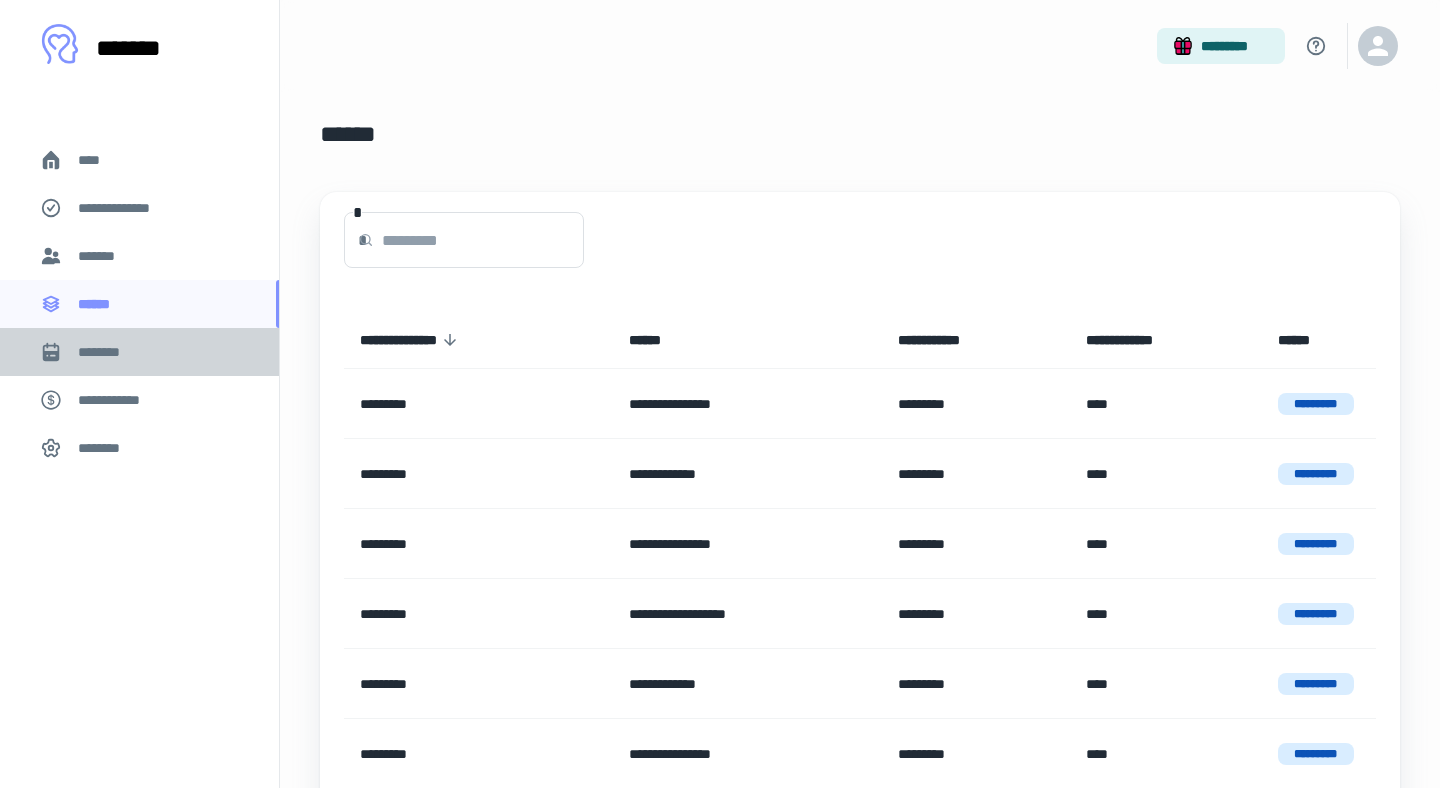 click on "********" at bounding box center (107, 352) 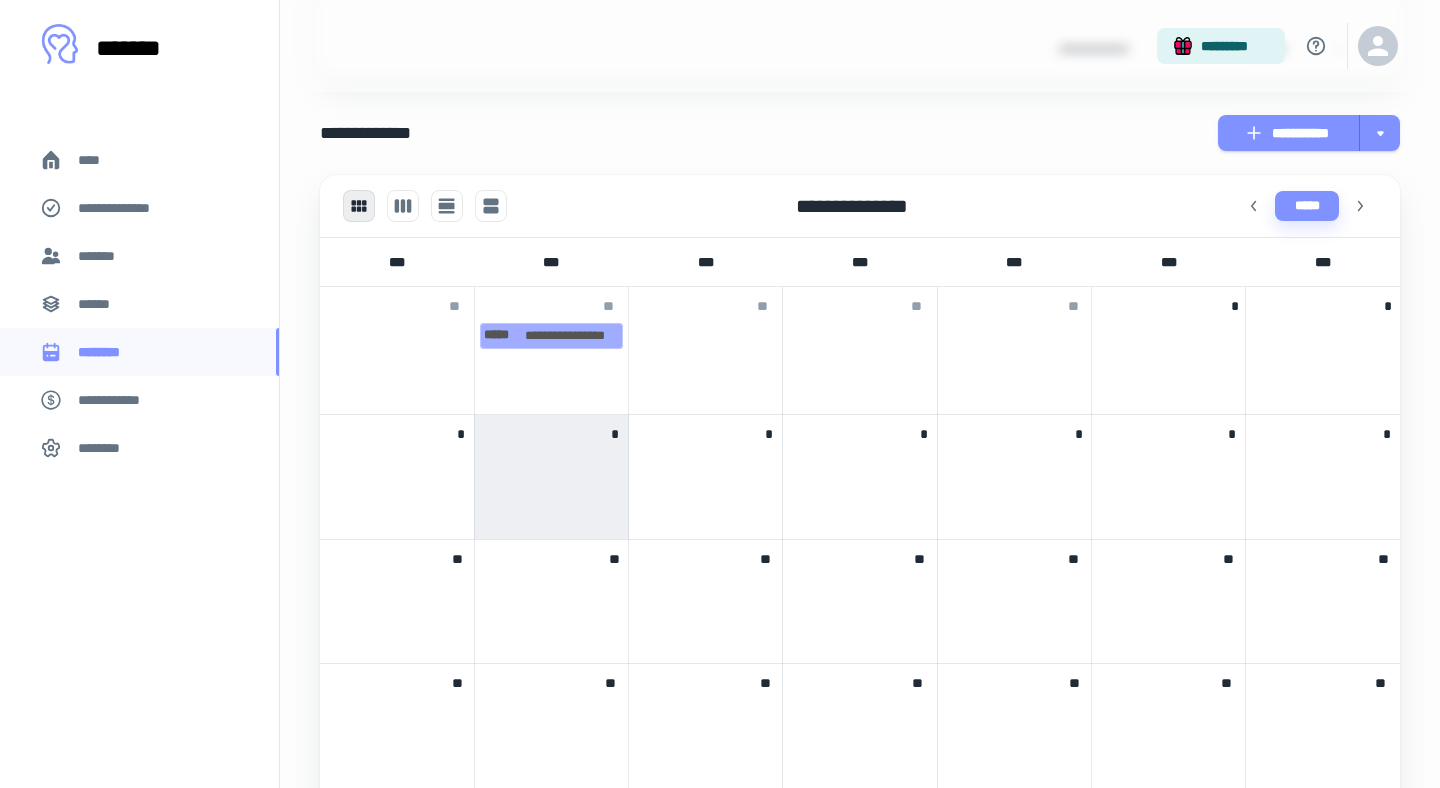 scroll, scrollTop: 588, scrollLeft: 0, axis: vertical 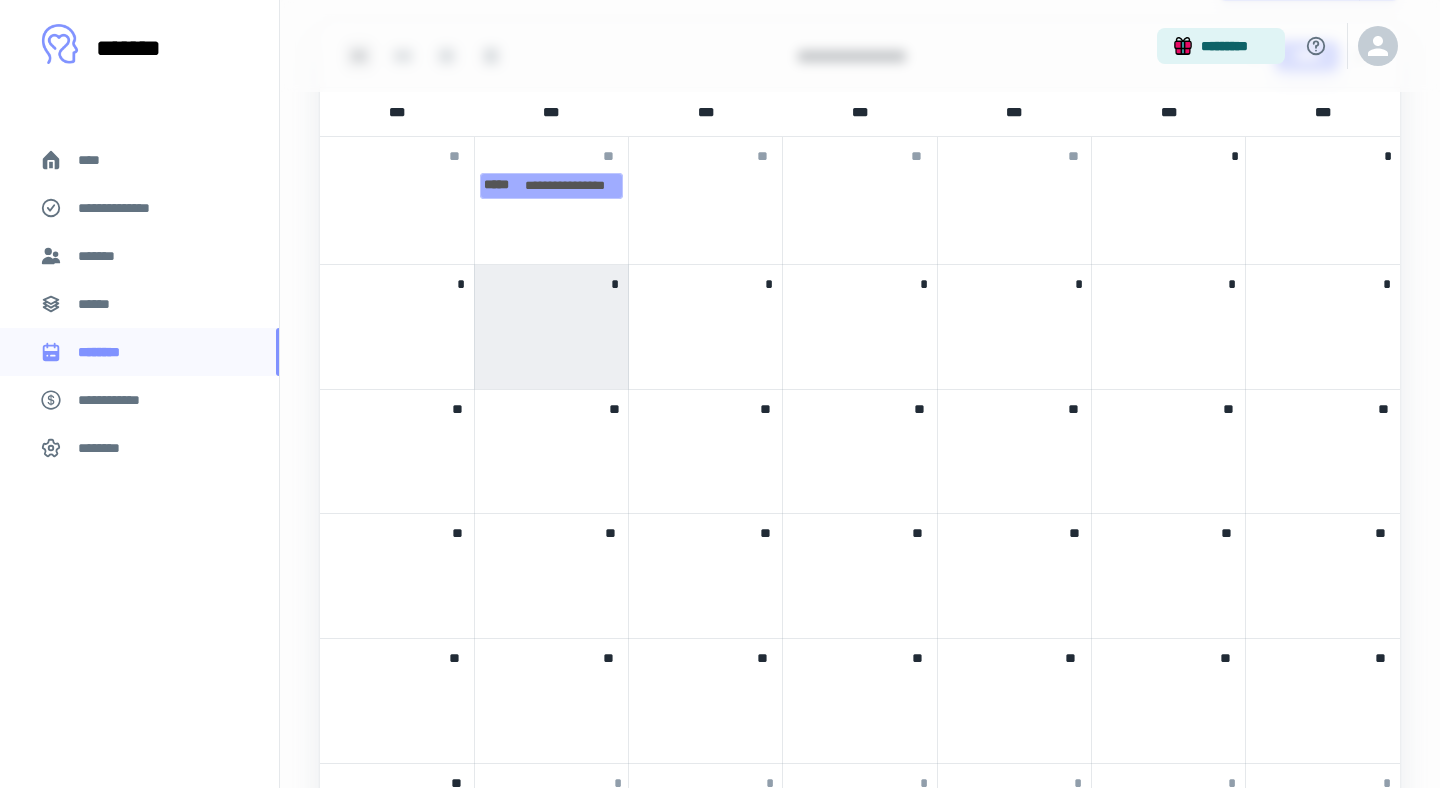 click at bounding box center [551, 312] 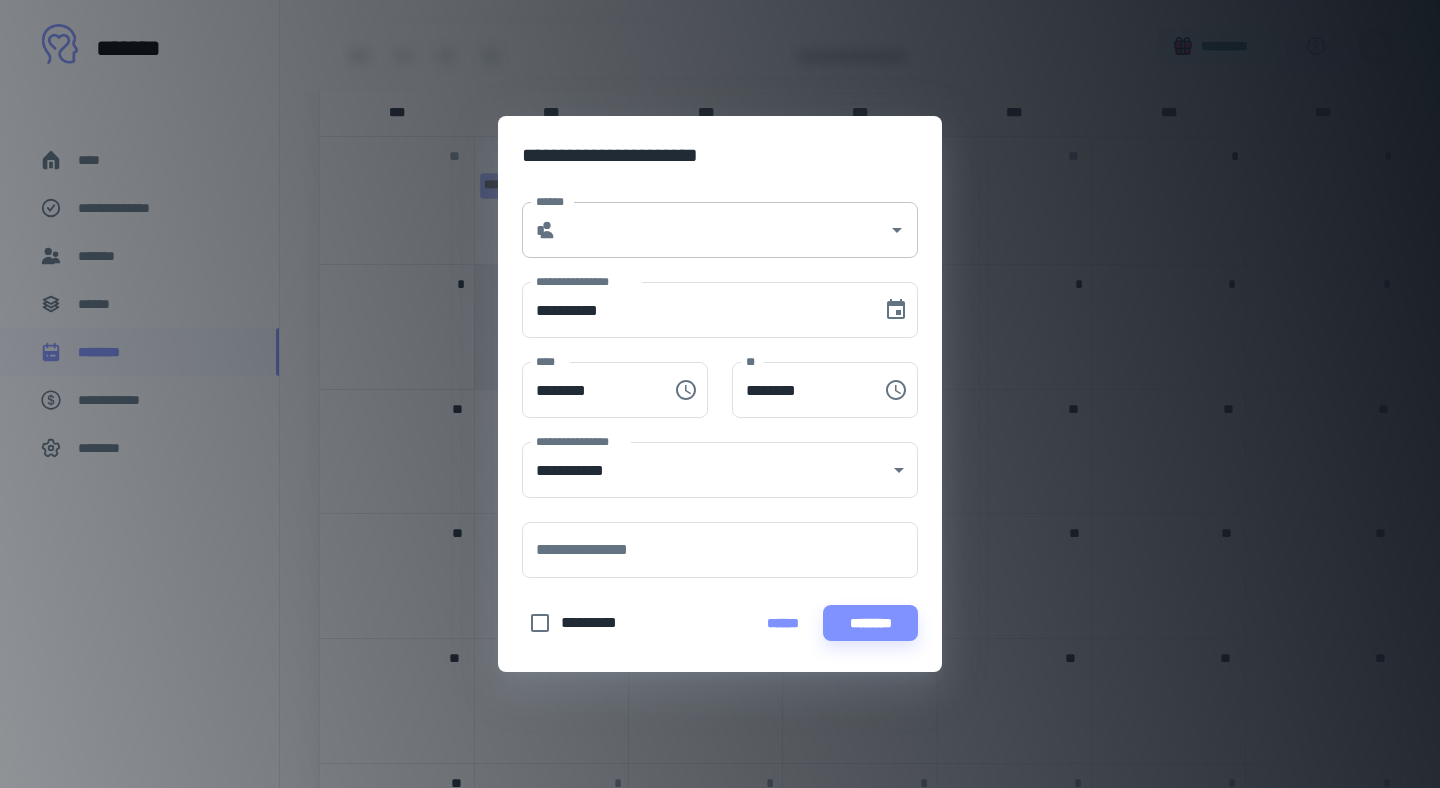 click on "******" at bounding box center (722, 230) 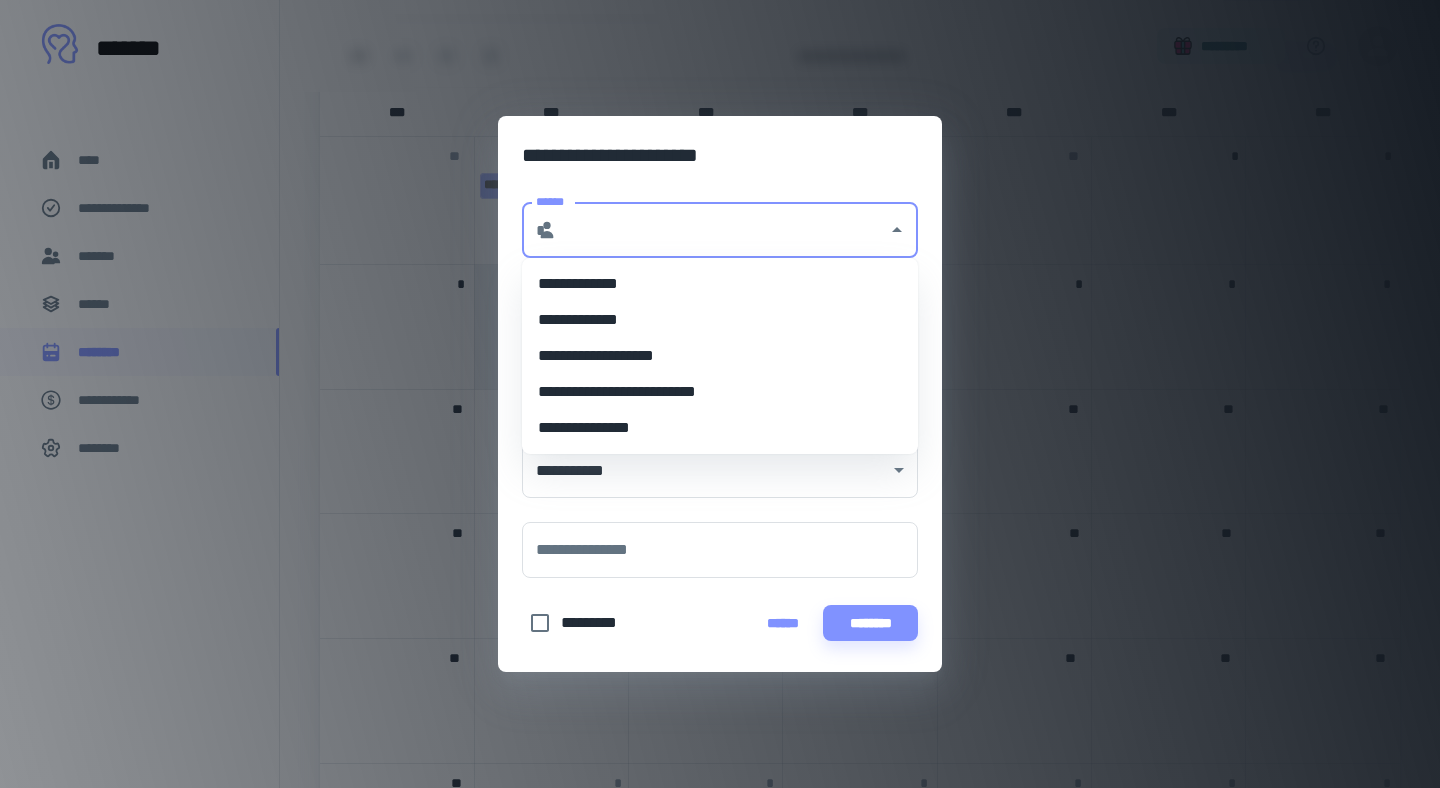 click on "**********" at bounding box center [720, 392] 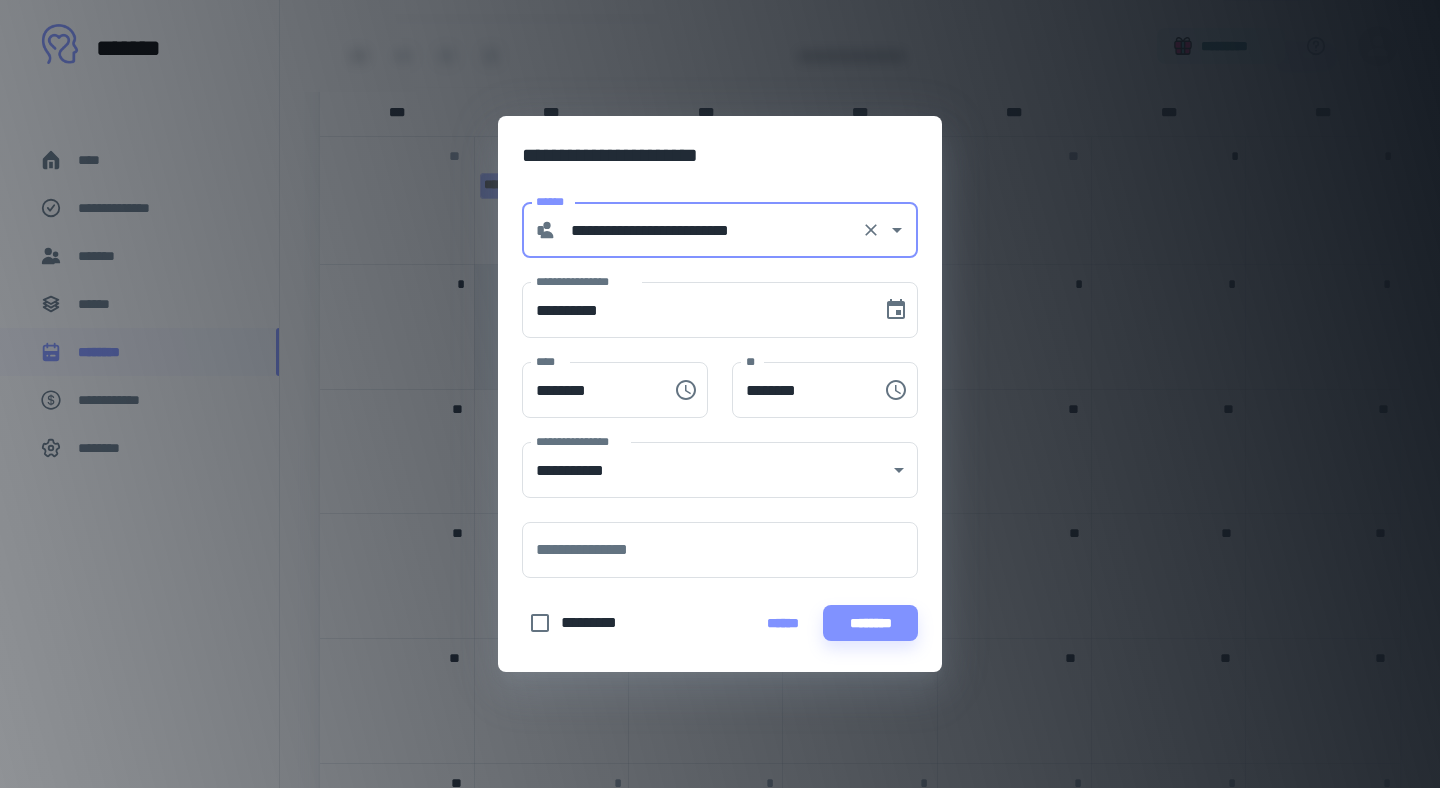 type on "********" 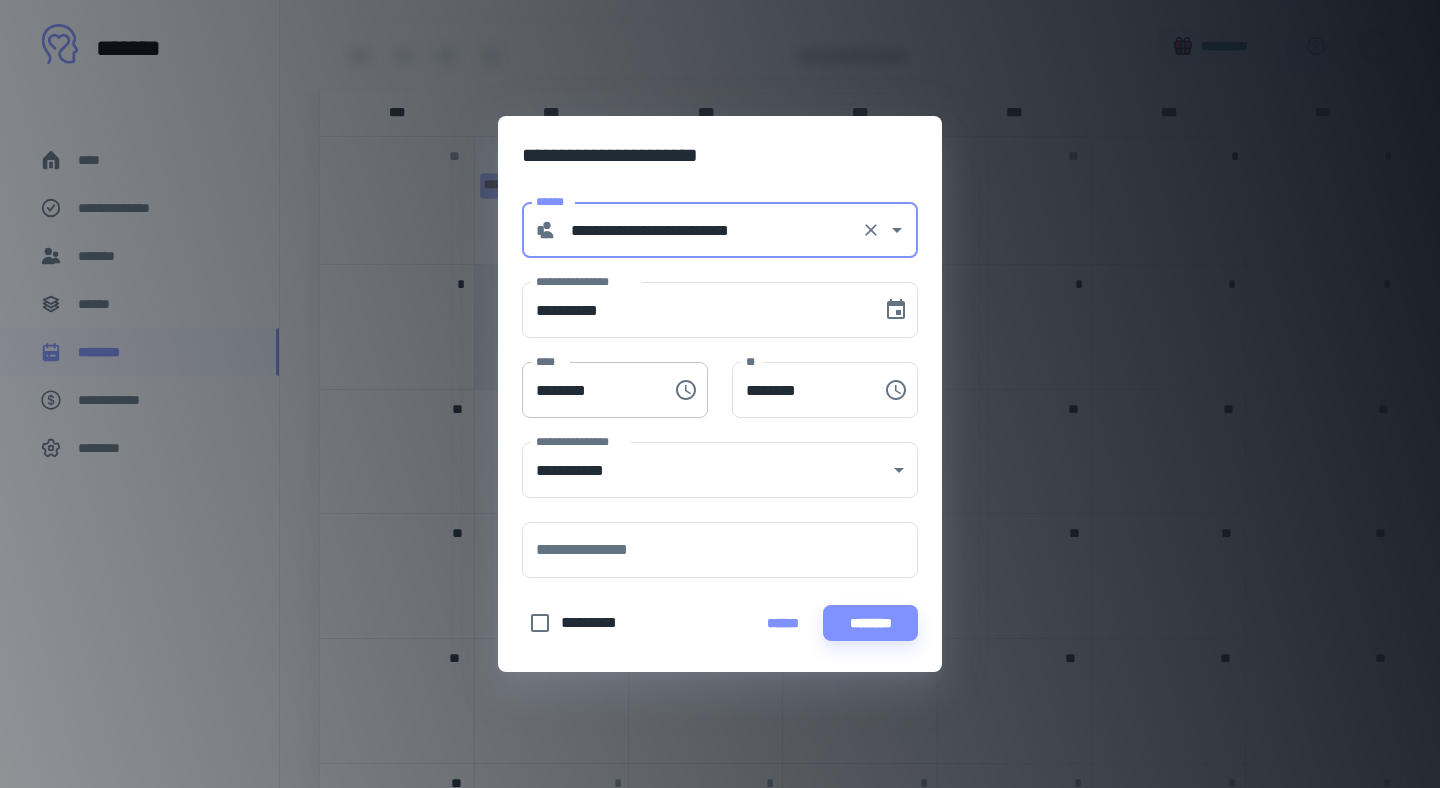 click on "********" at bounding box center [590, 390] 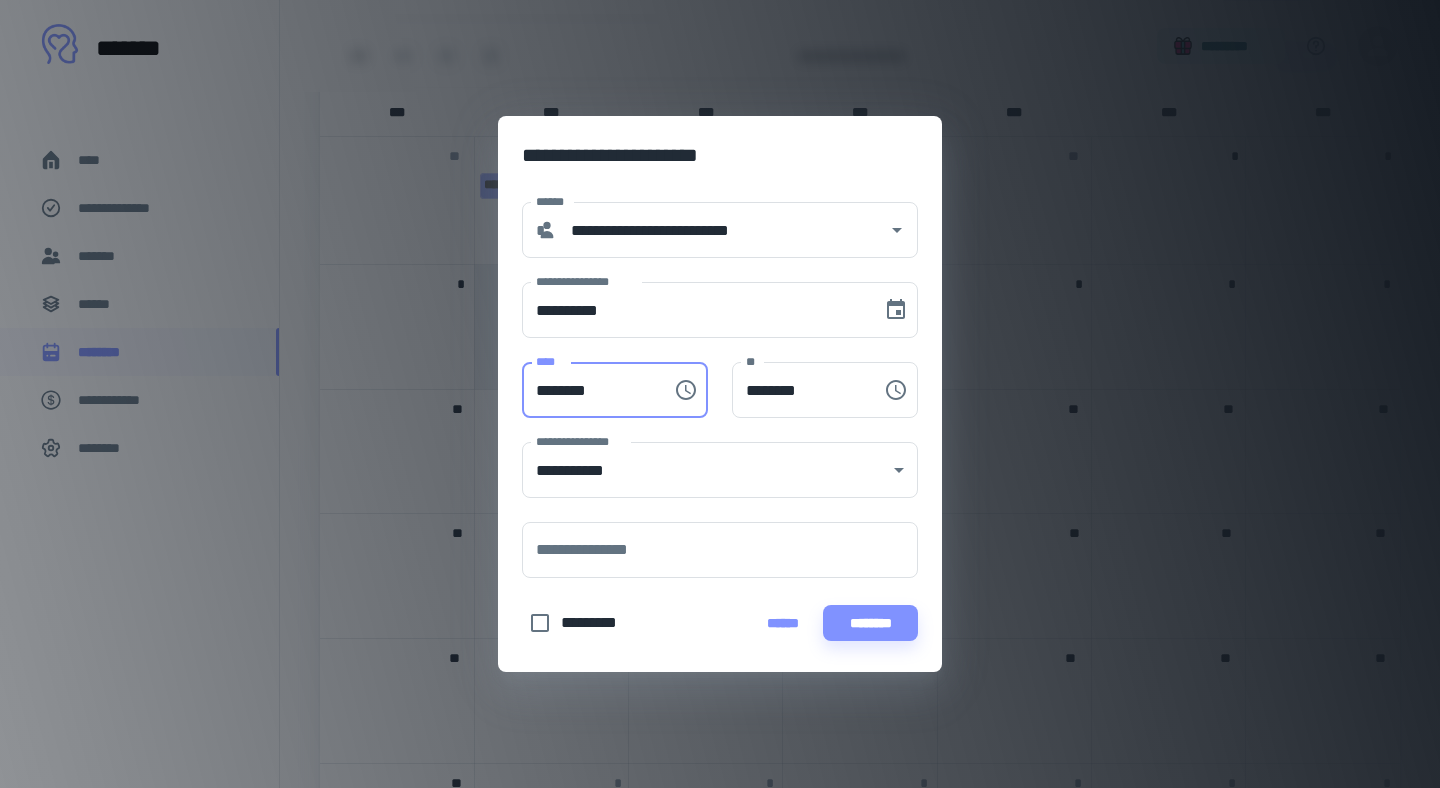 type on "********" 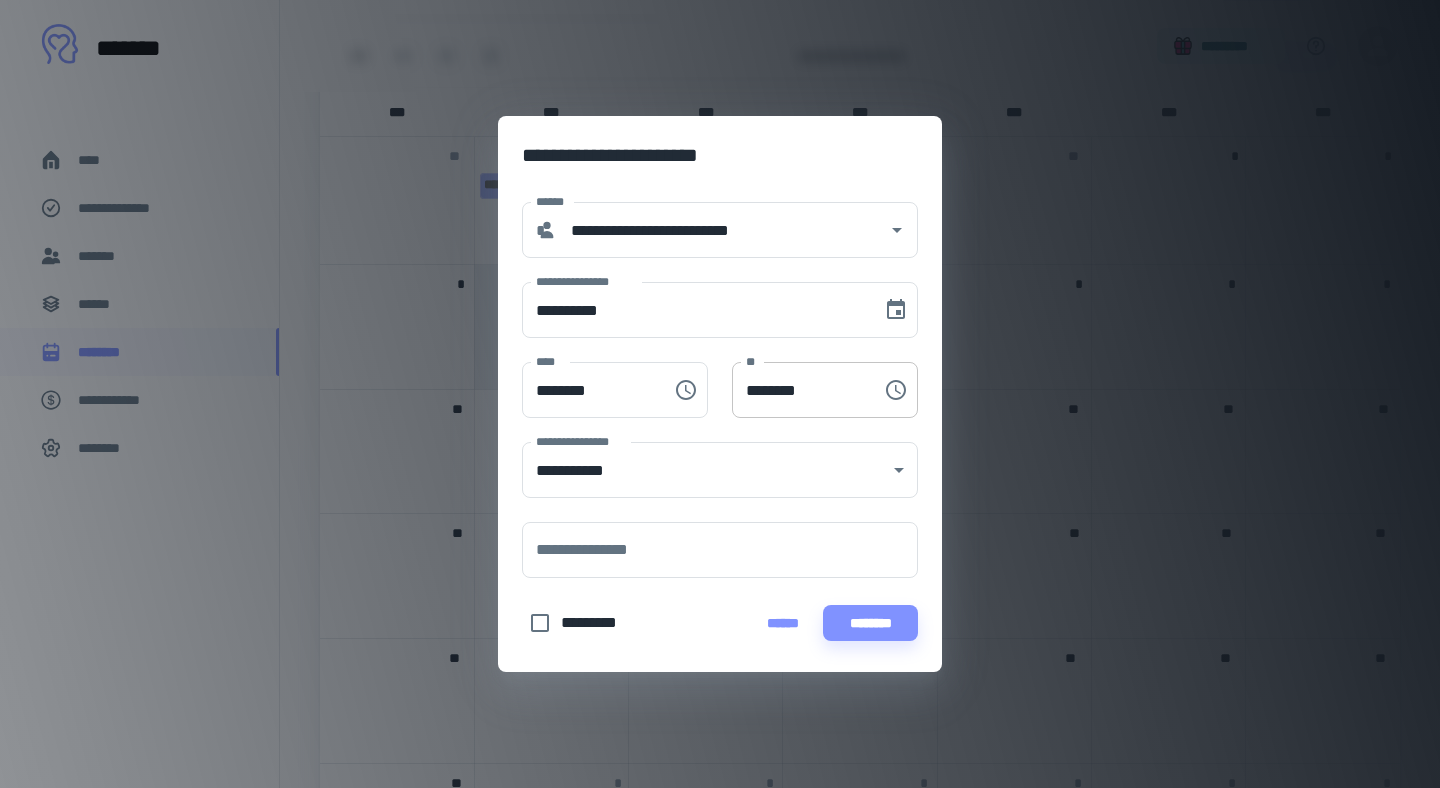 click on "********" at bounding box center [800, 390] 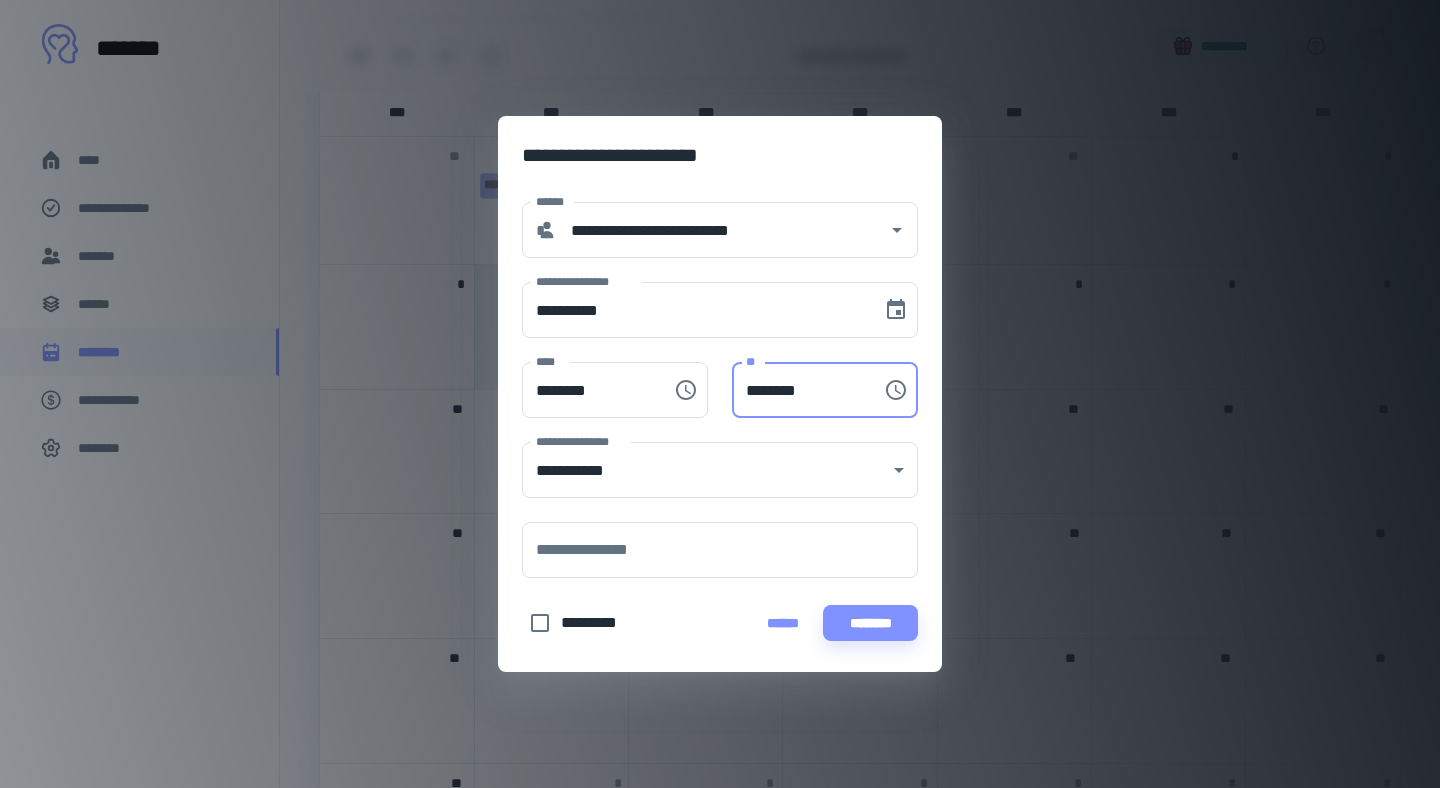 click on "********" at bounding box center [800, 390] 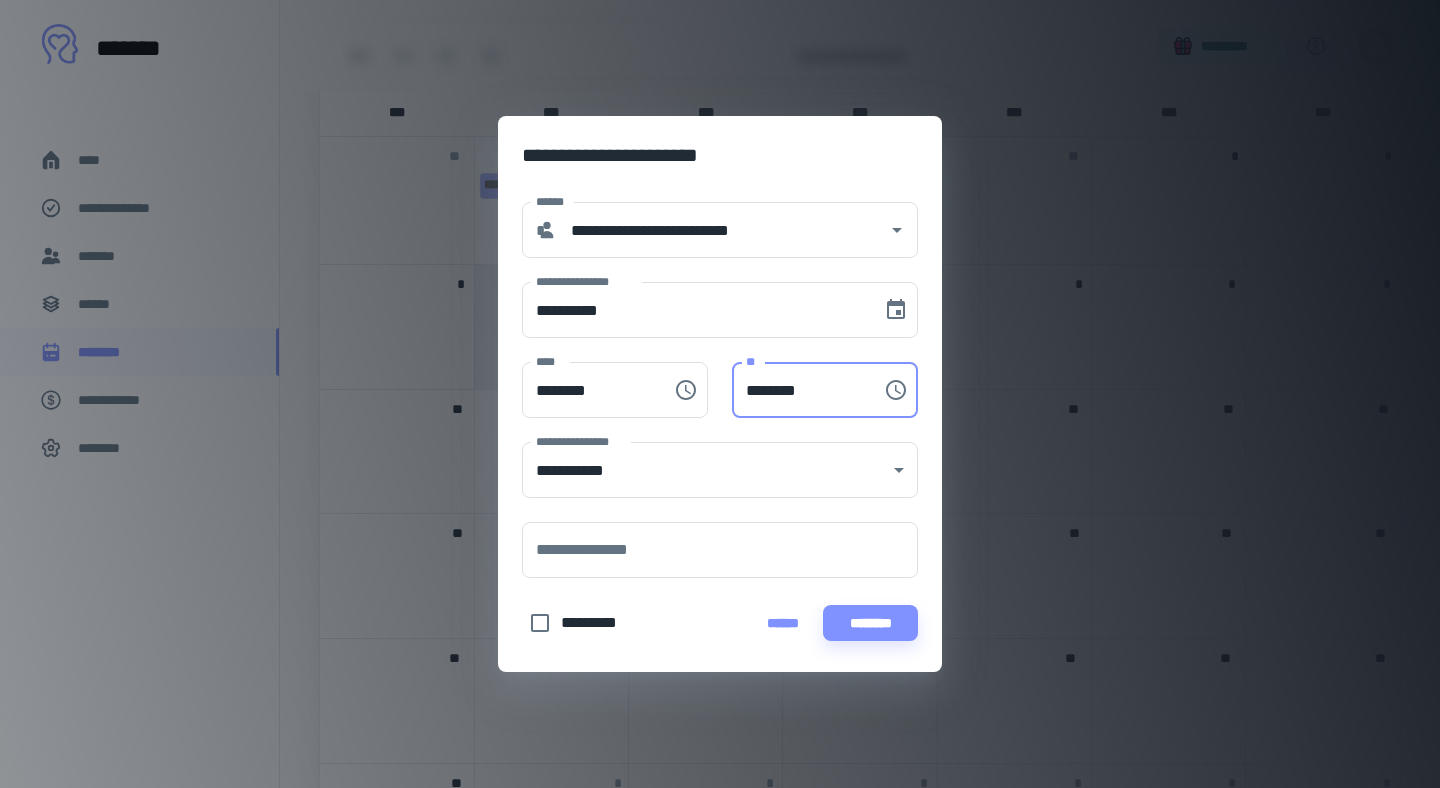 type on "********" 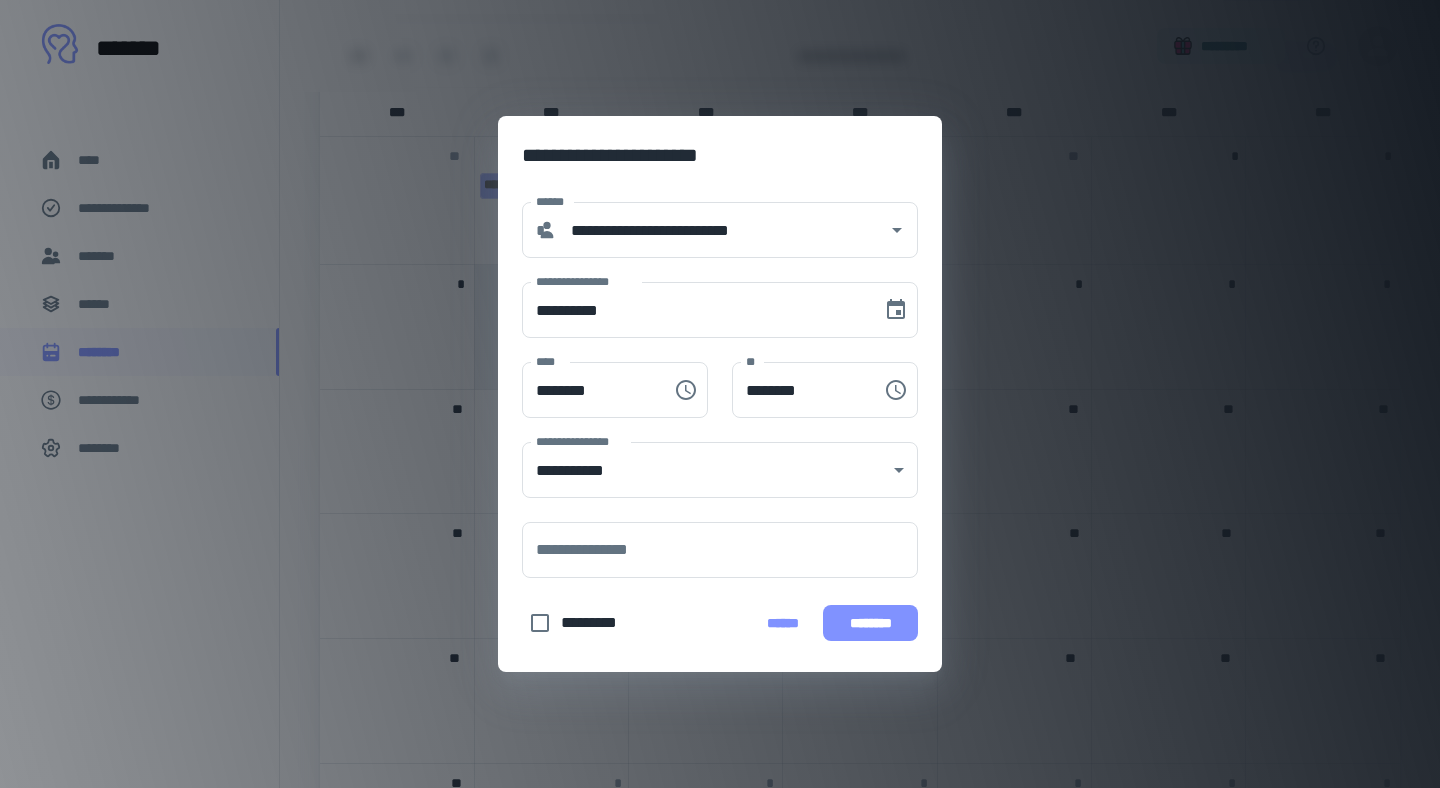 click on "********" at bounding box center [870, 623] 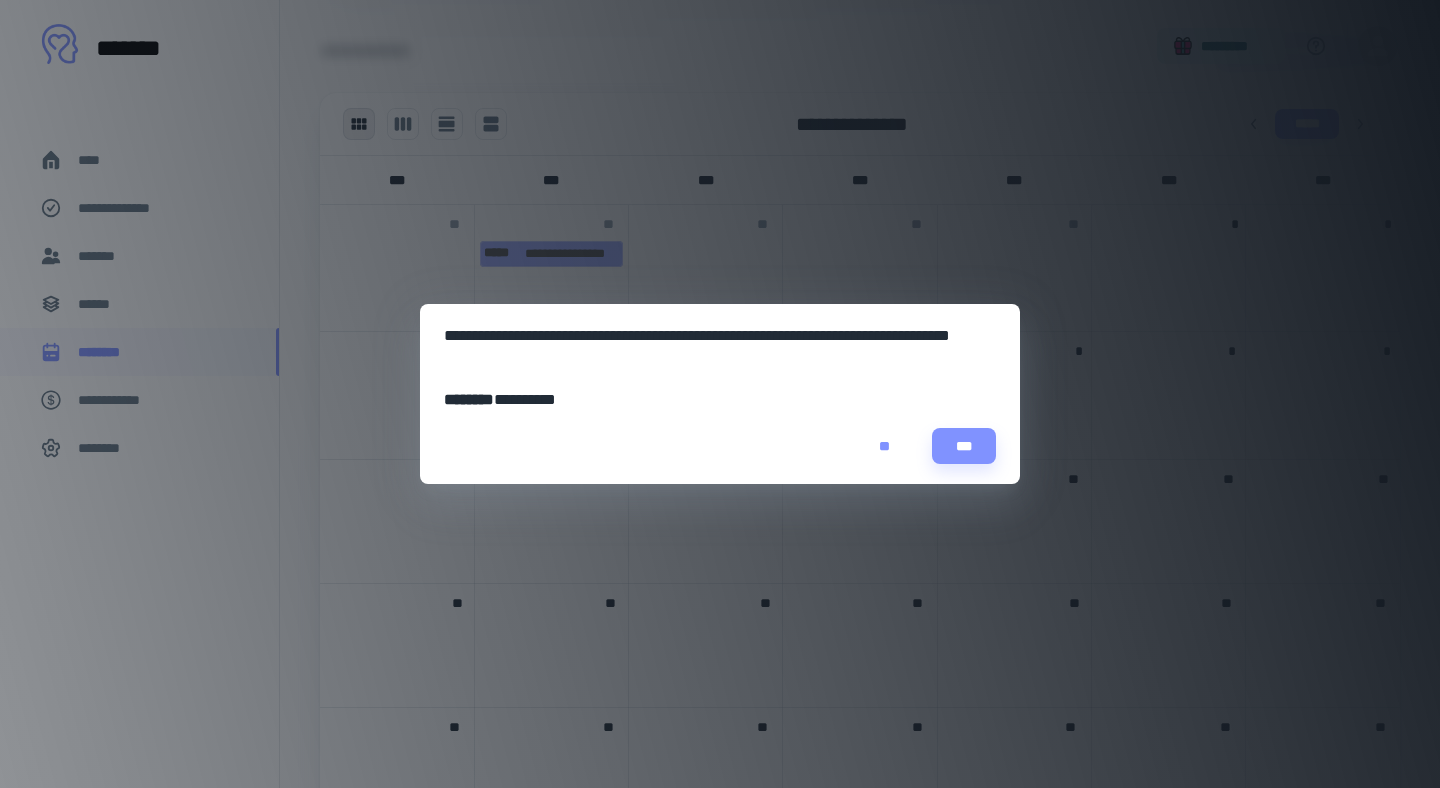 click on "**" at bounding box center (884, 446) 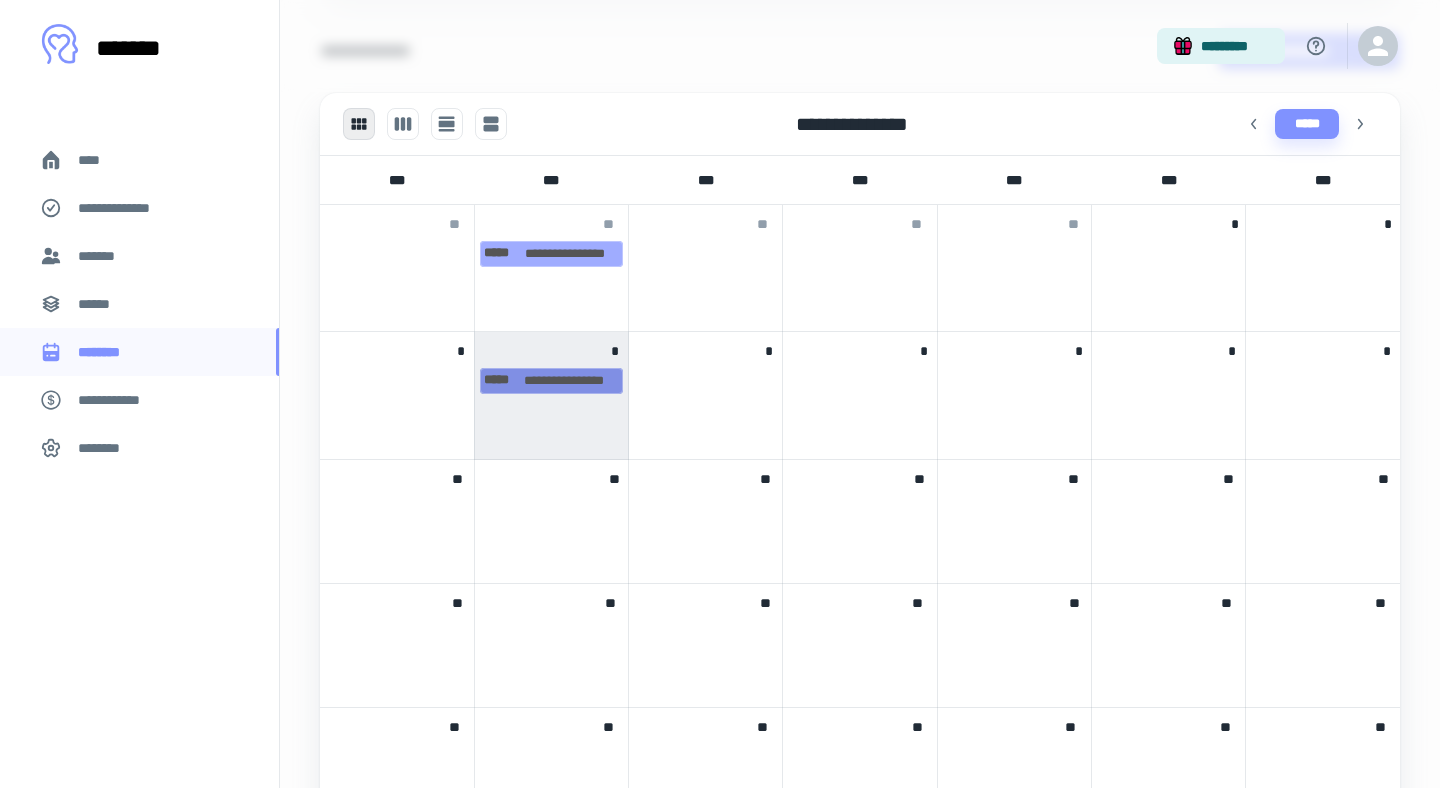 click on "[FIRST] [LAST]" at bounding box center [551, 381] 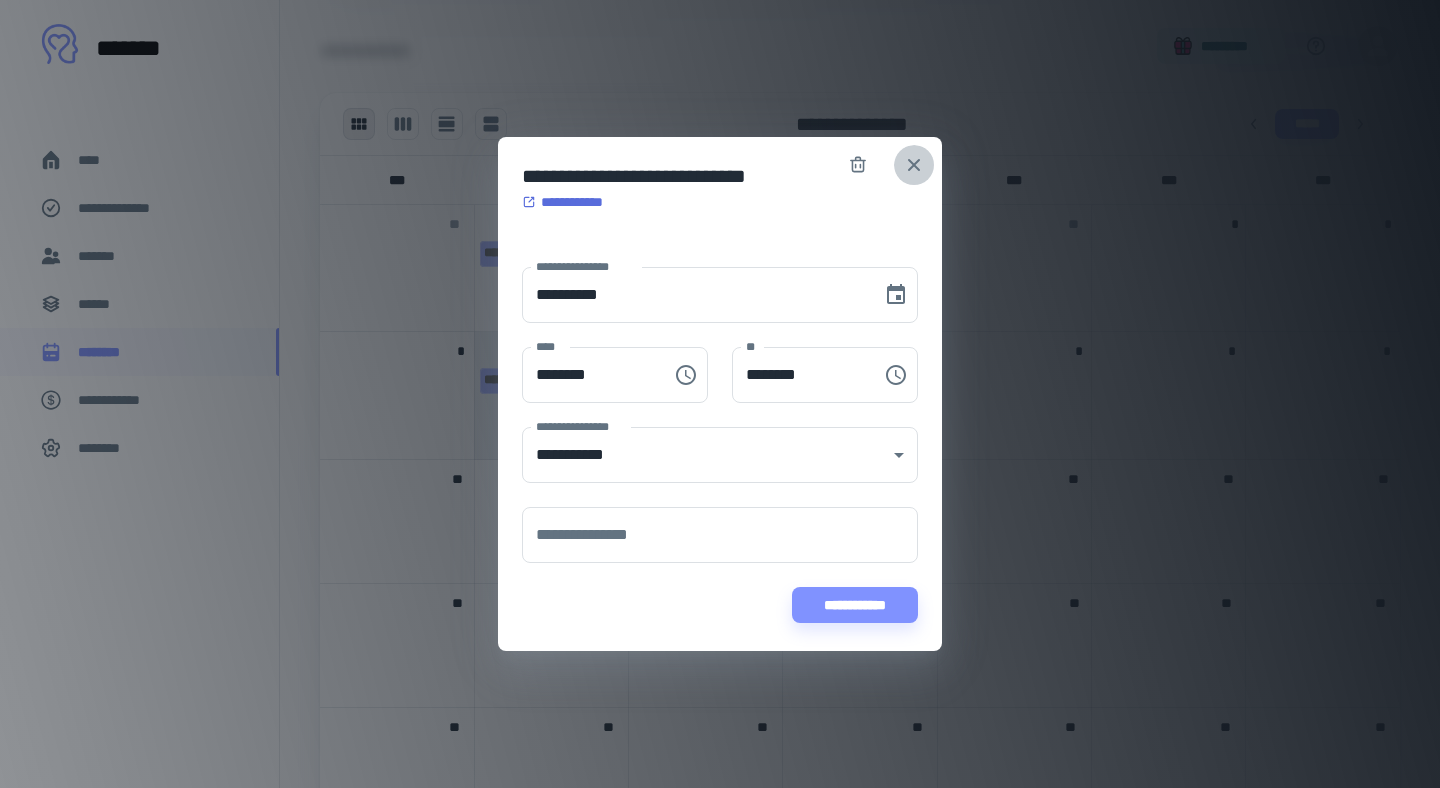 click at bounding box center (914, 165) 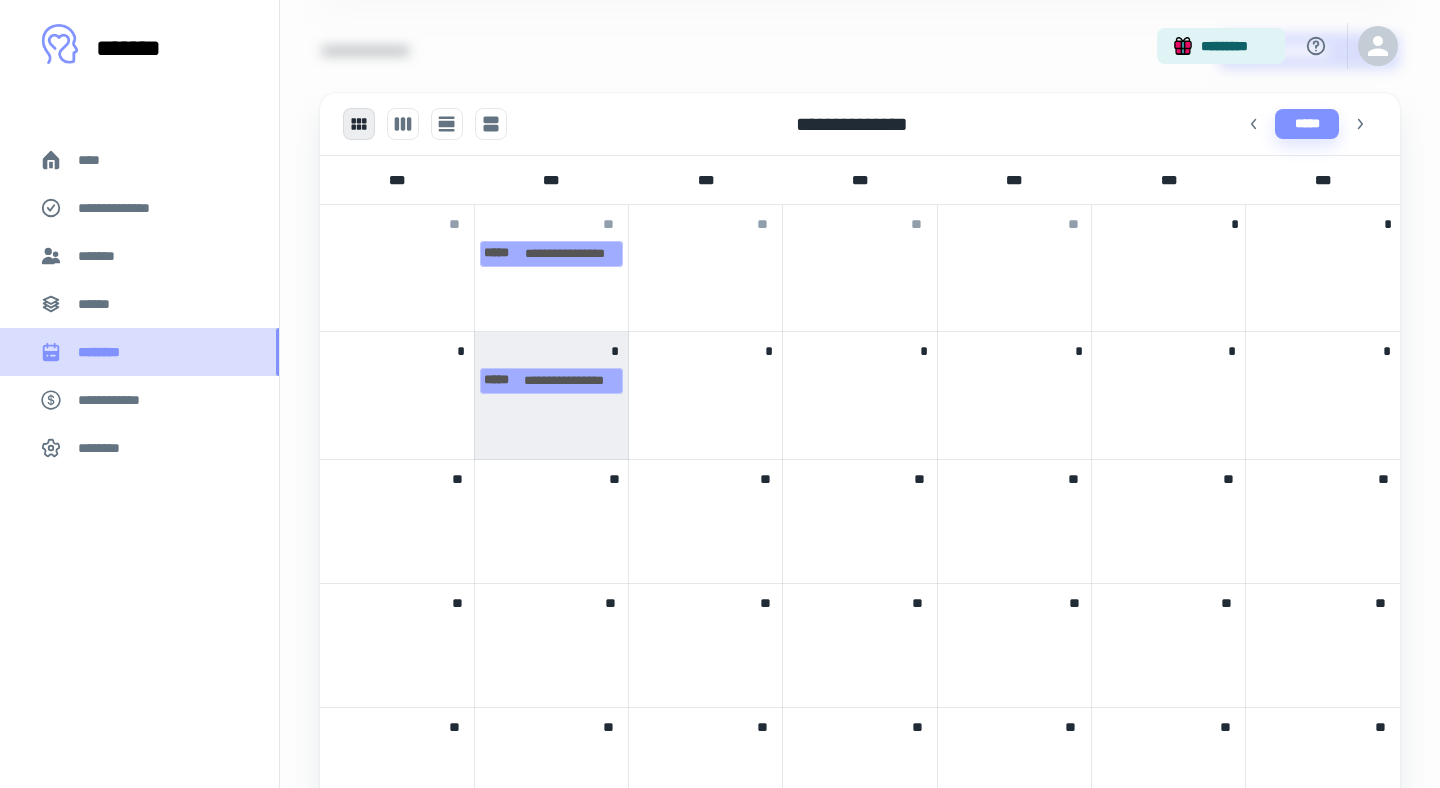 click on "********" at bounding box center [107, 352] 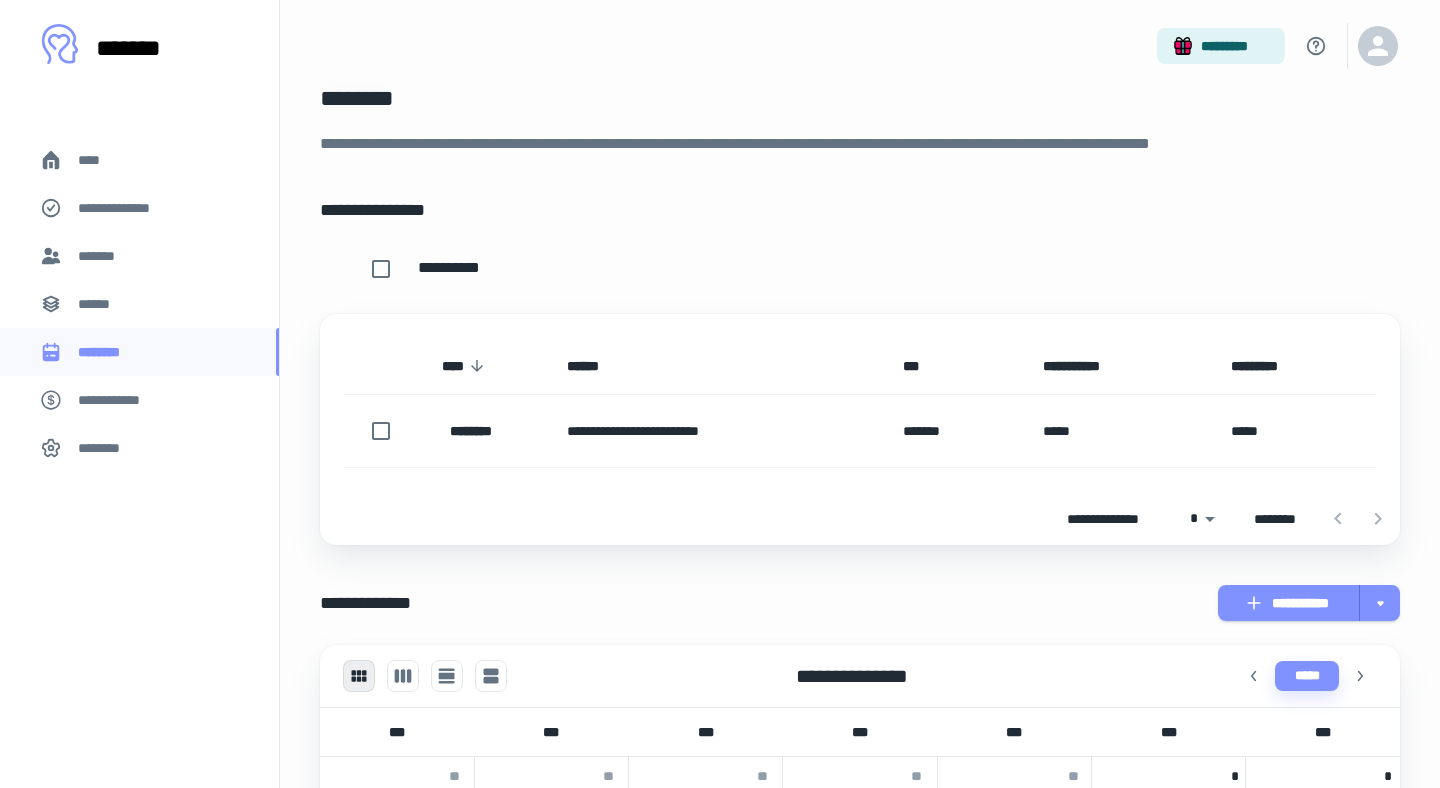 scroll, scrollTop: 0, scrollLeft: 0, axis: both 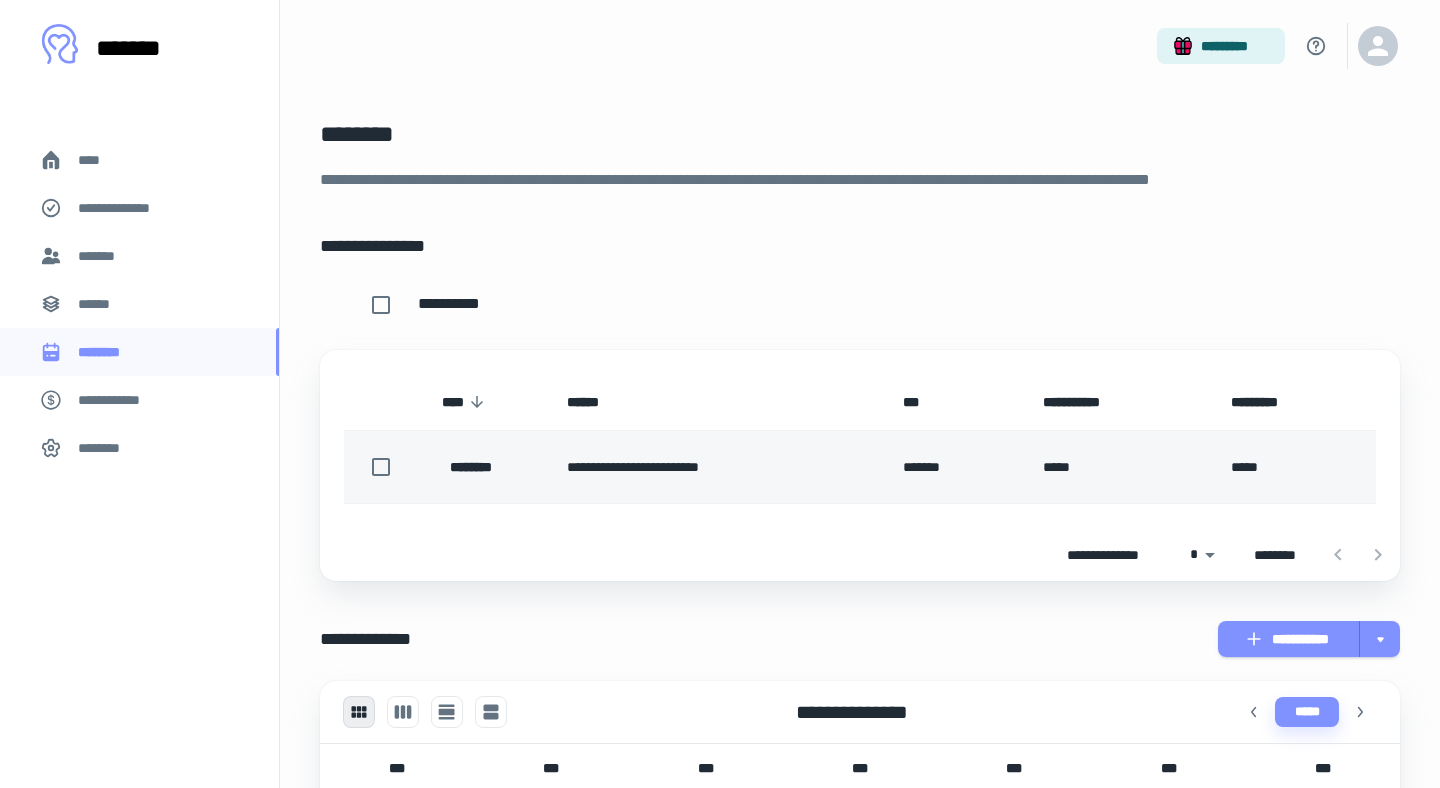 click on "*******" at bounding box center (957, 467) 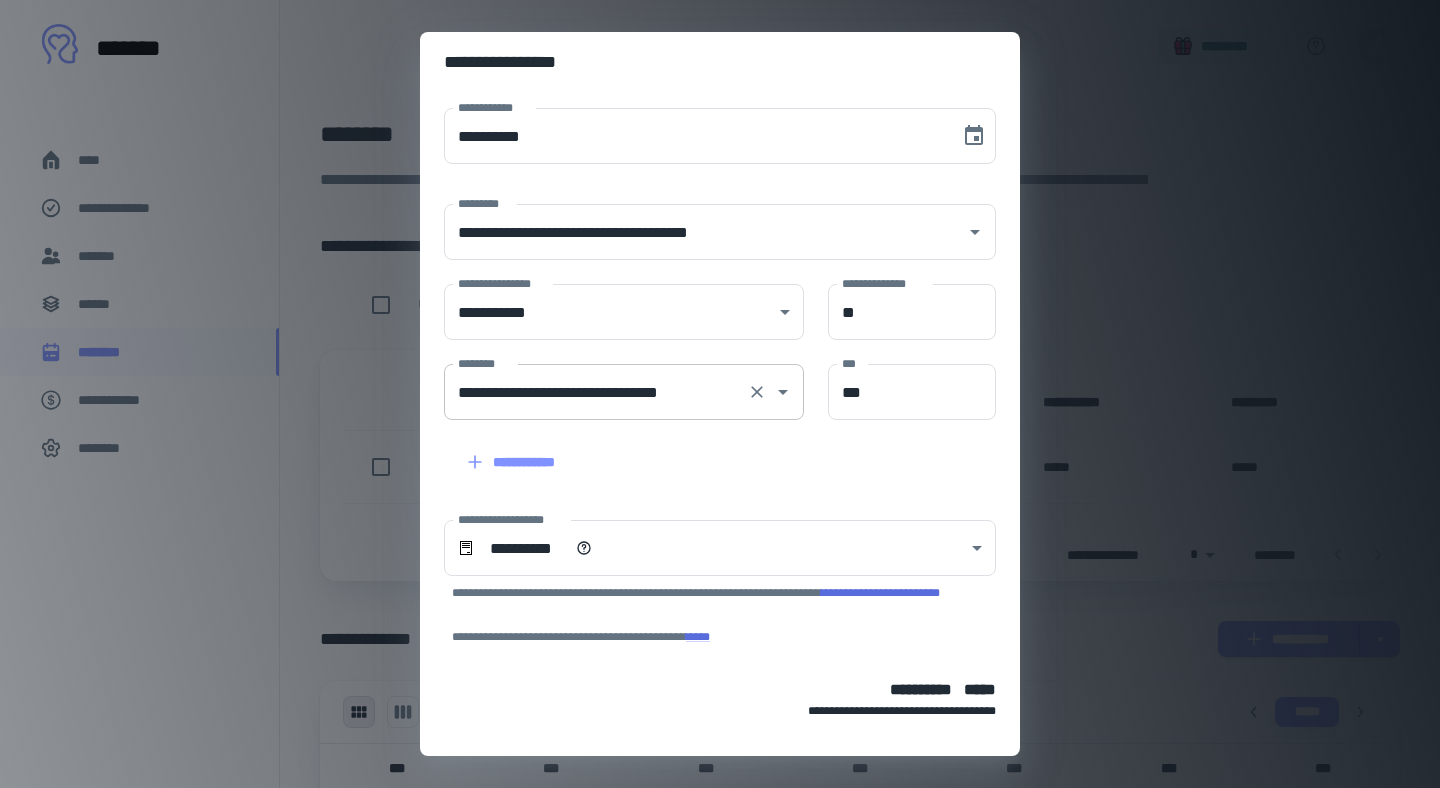 click on "**********" at bounding box center (624, 392) 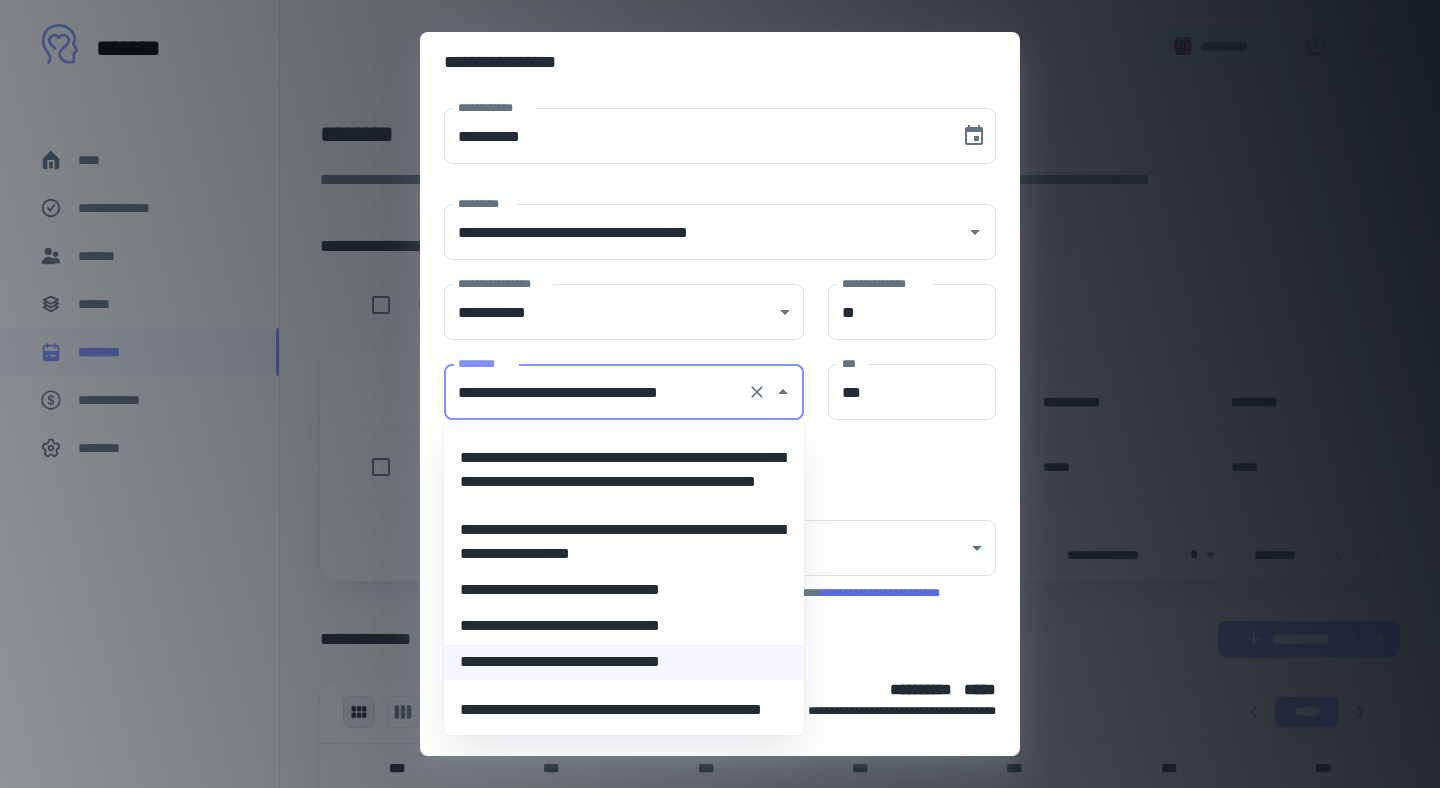 click on "**********" at bounding box center [624, 590] 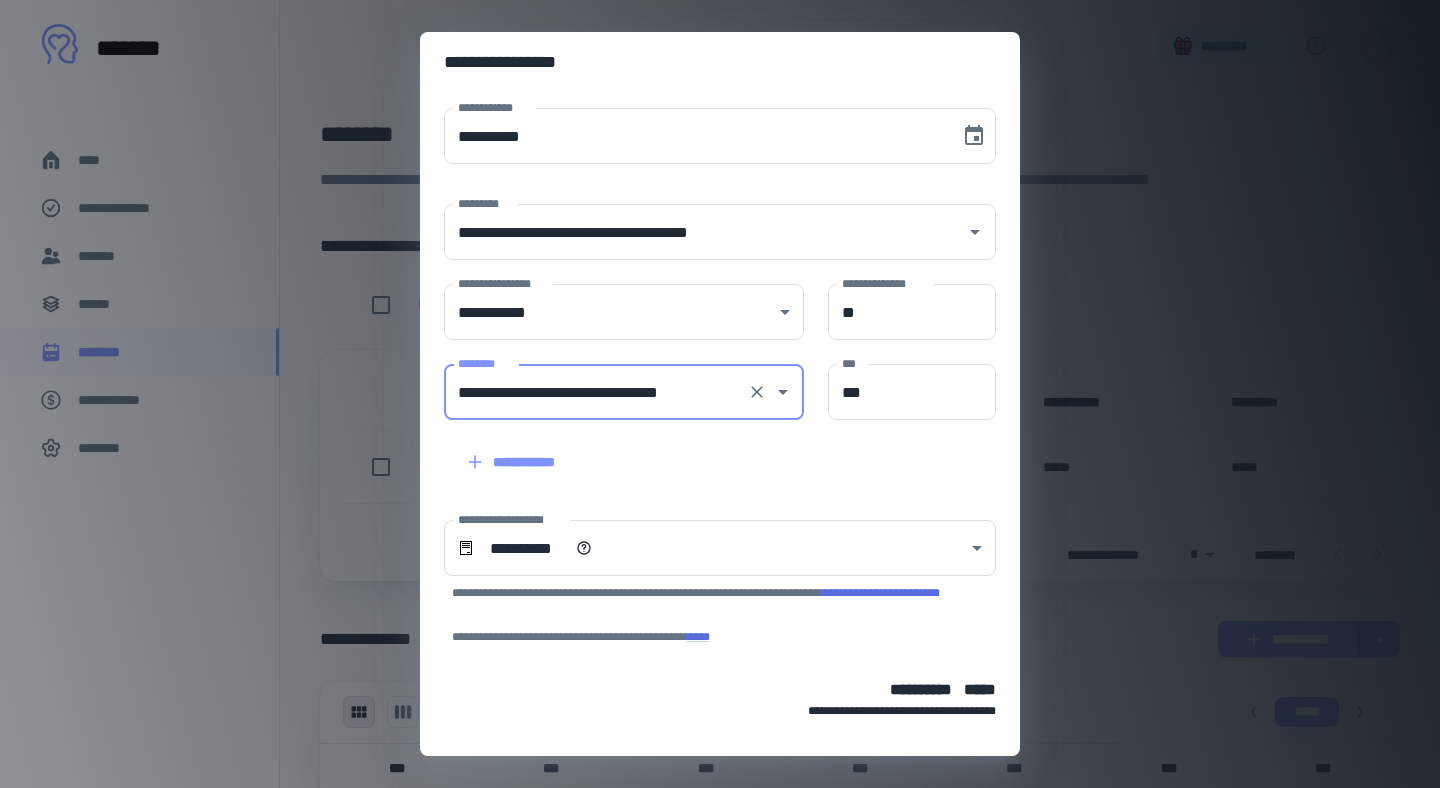 click on "**********" at bounding box center [708, 450] 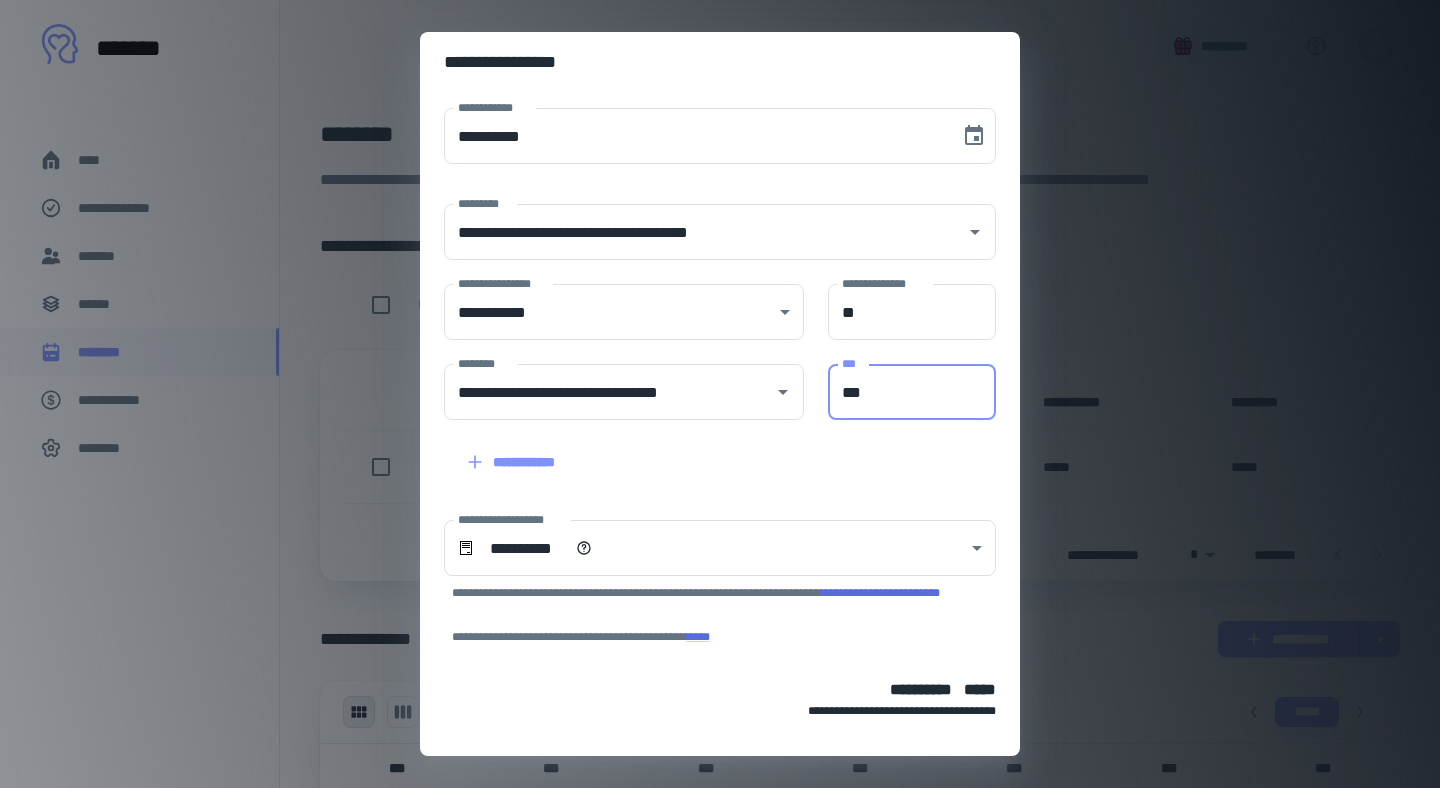 click on "***" at bounding box center (912, 392) 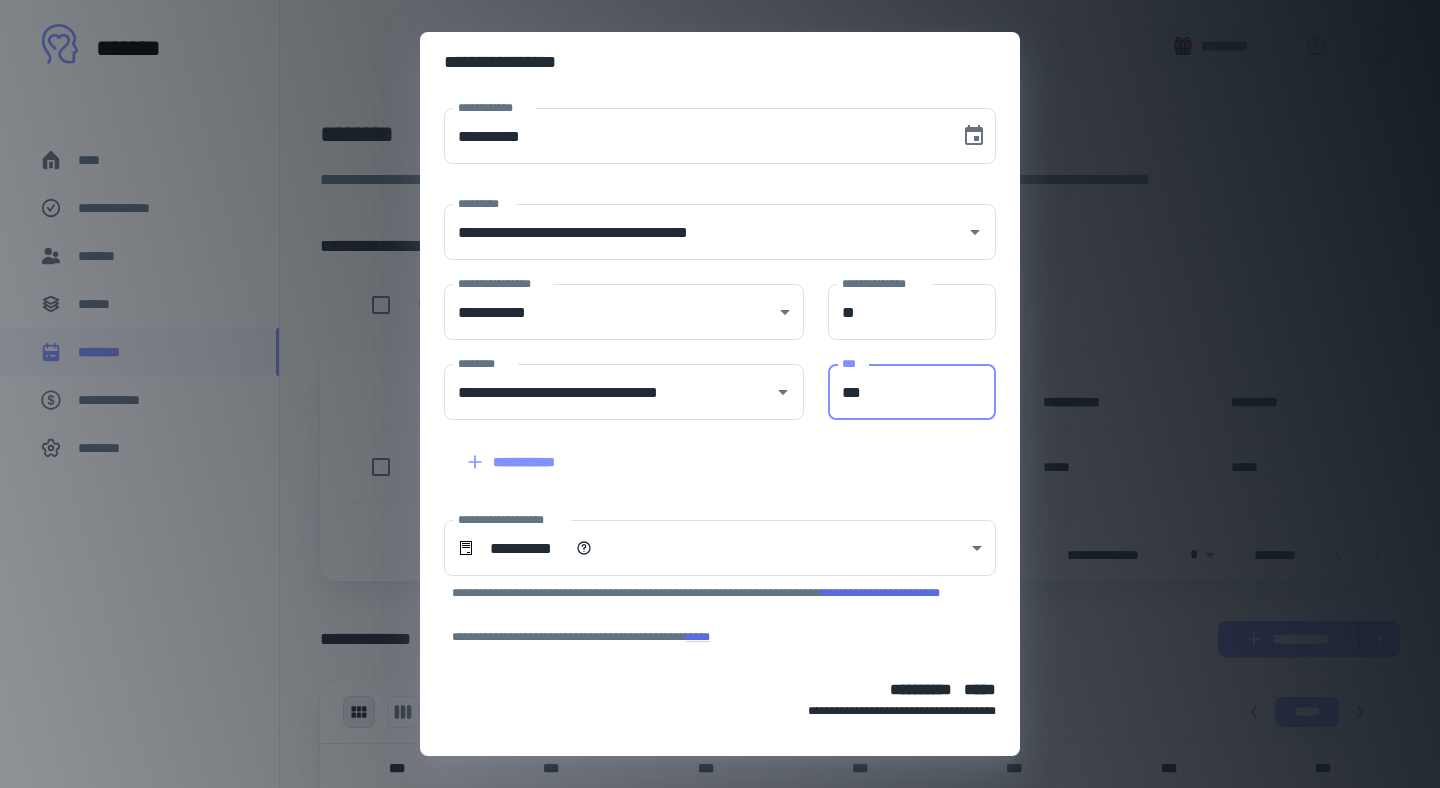 click on "***" at bounding box center [912, 392] 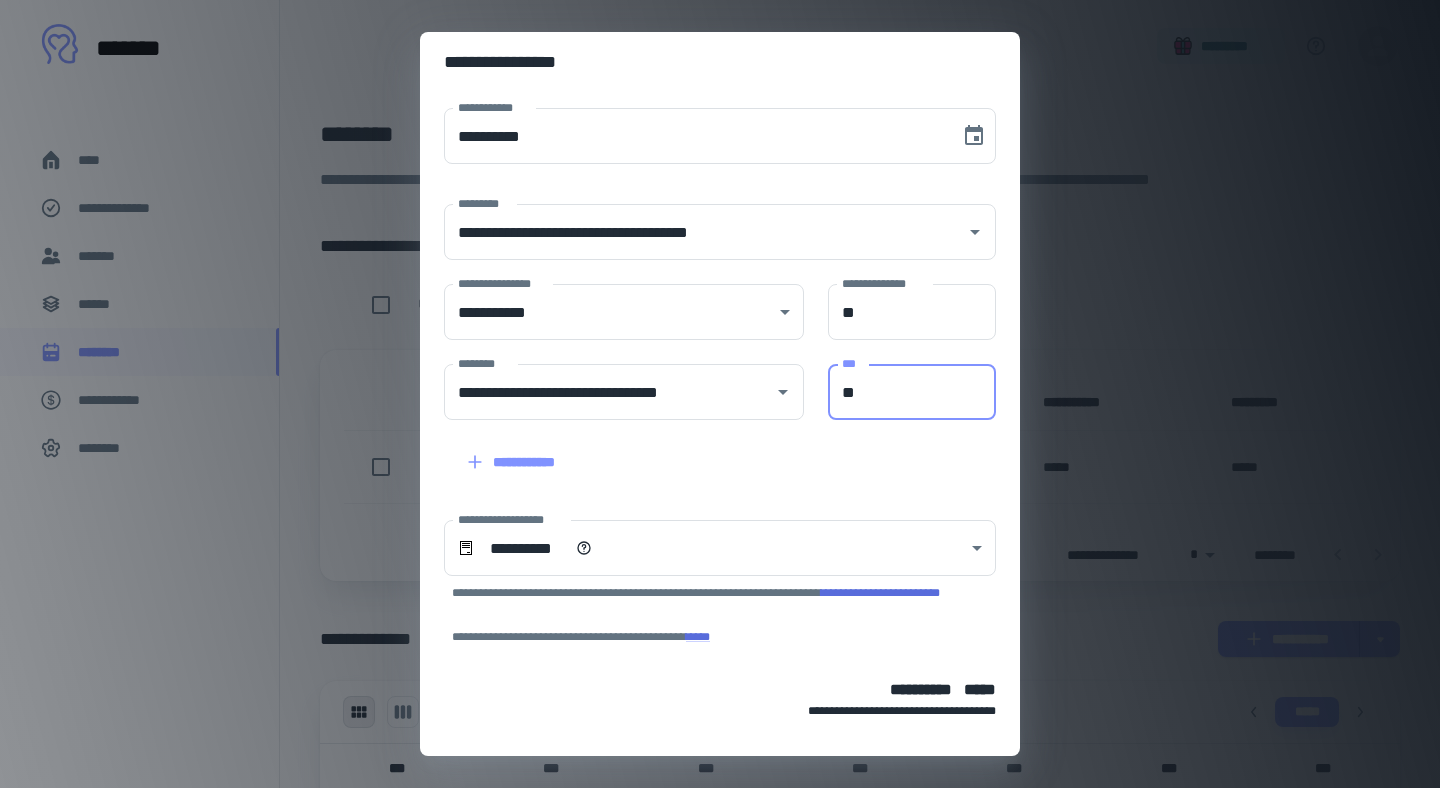 type on "*" 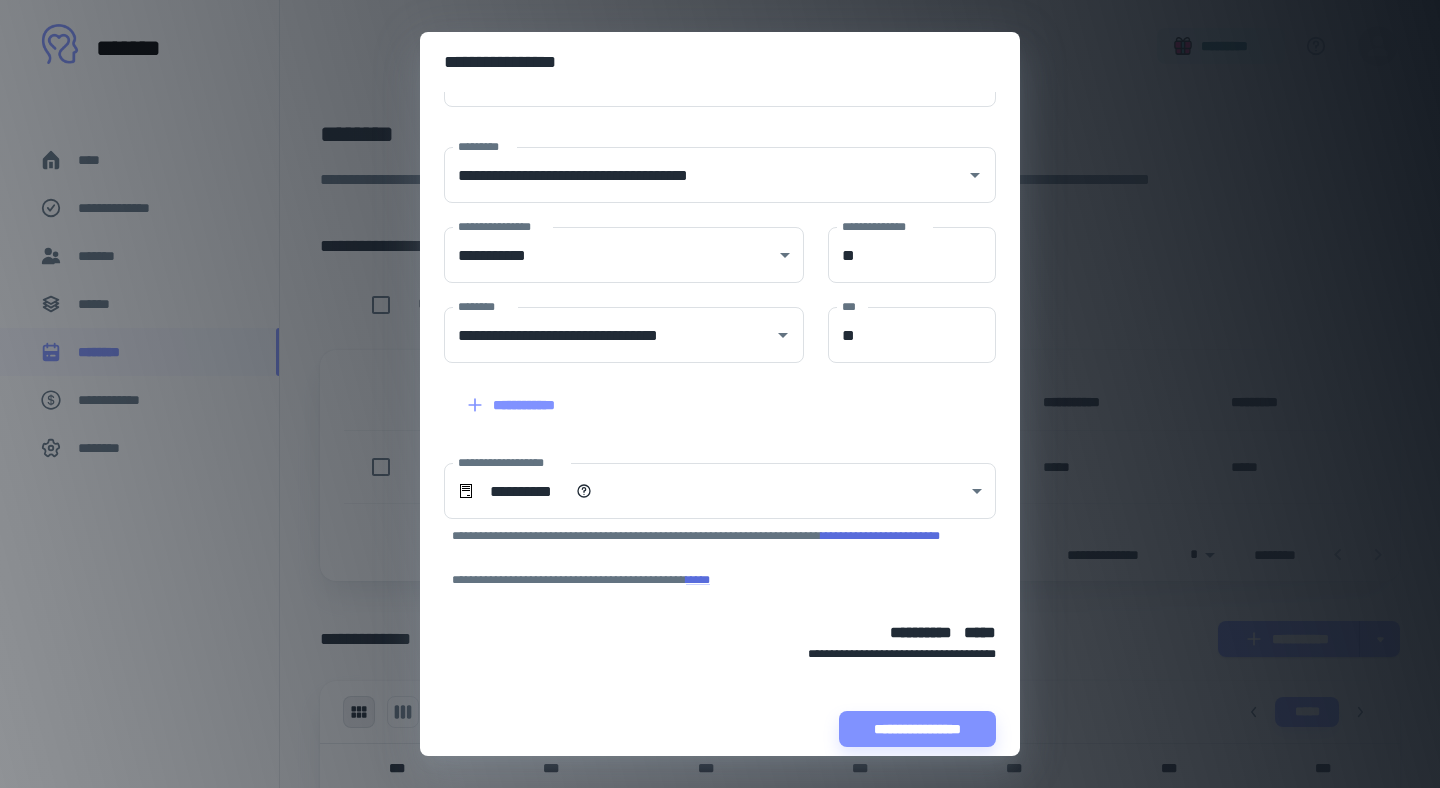scroll, scrollTop: 68, scrollLeft: 0, axis: vertical 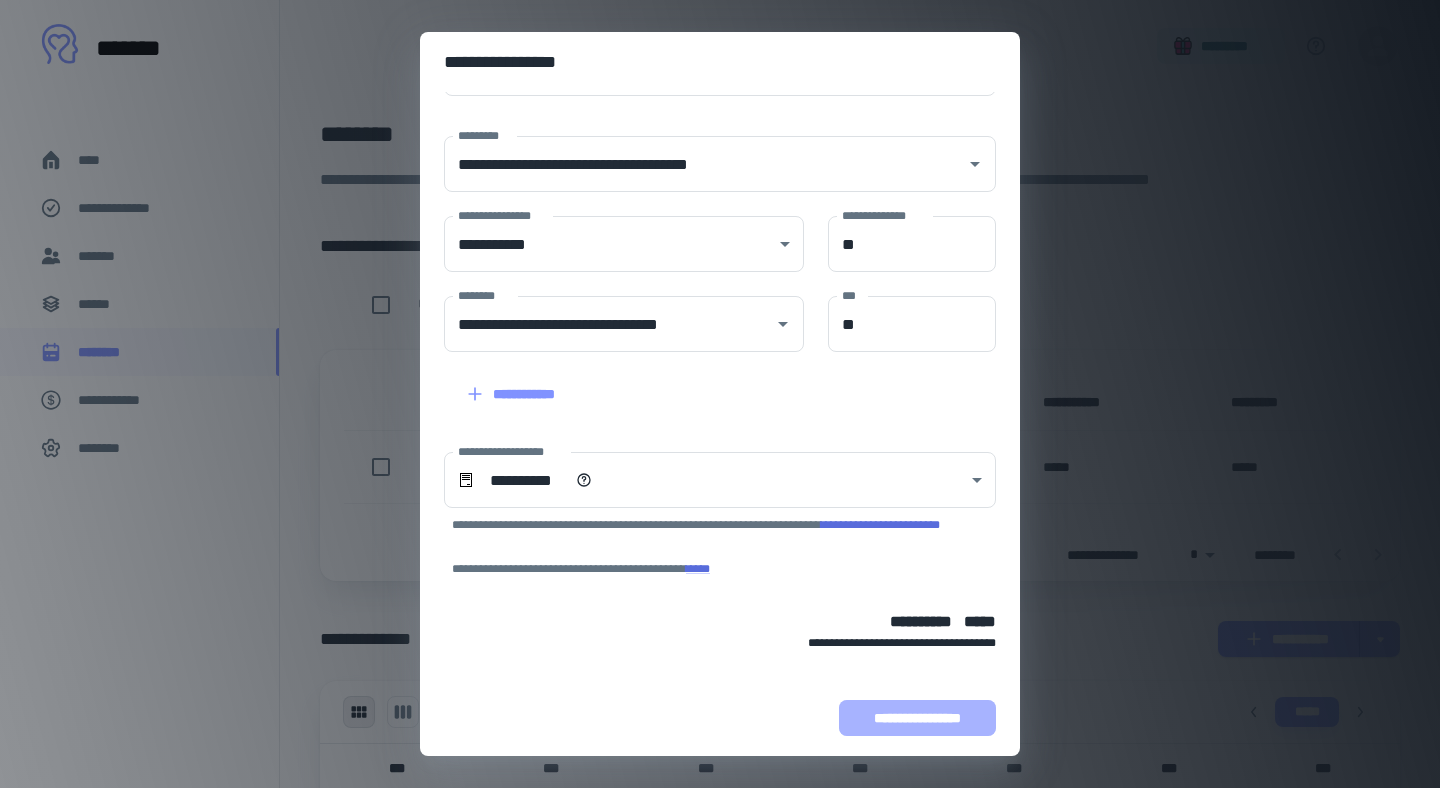 click on "**********" at bounding box center (917, 718) 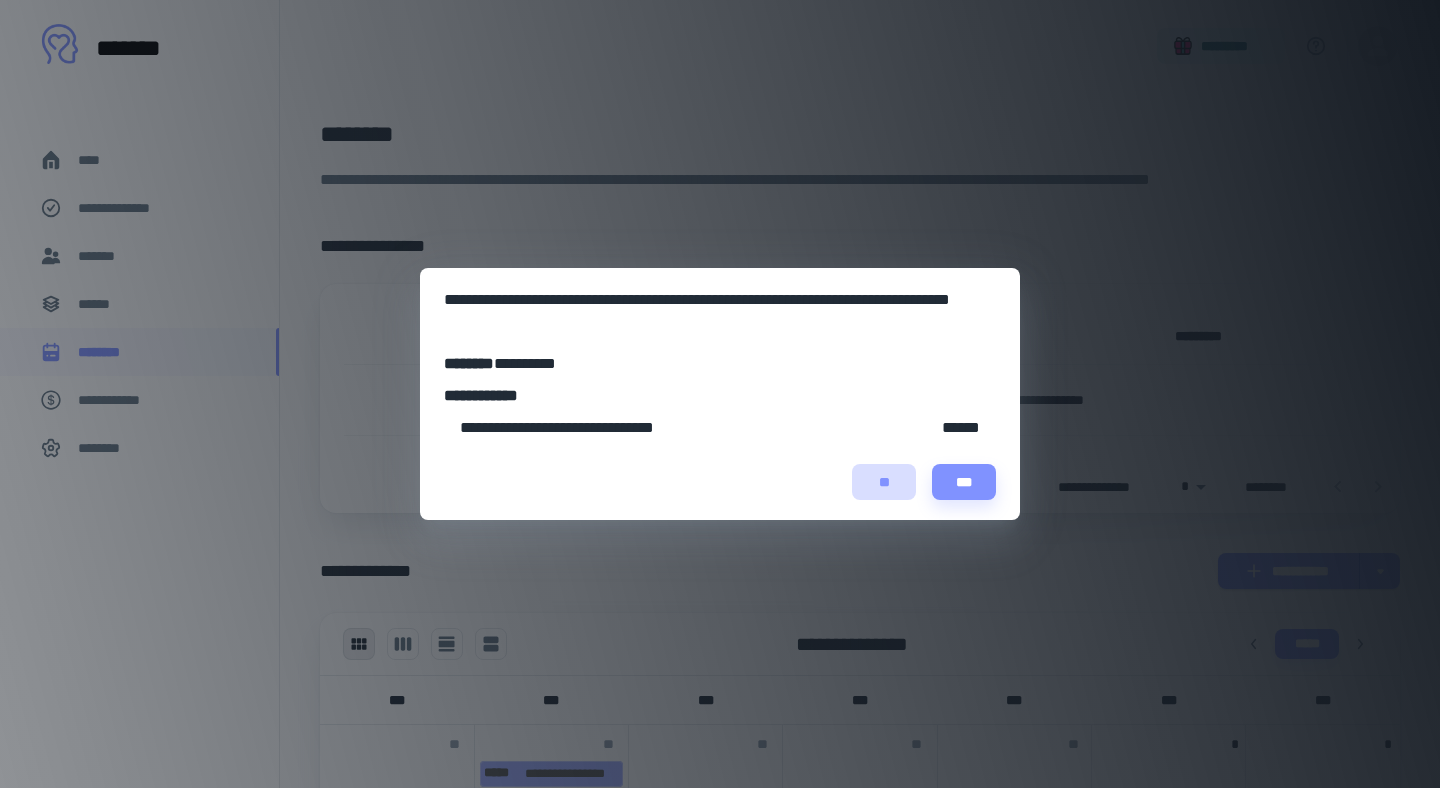click on "**" at bounding box center (884, 482) 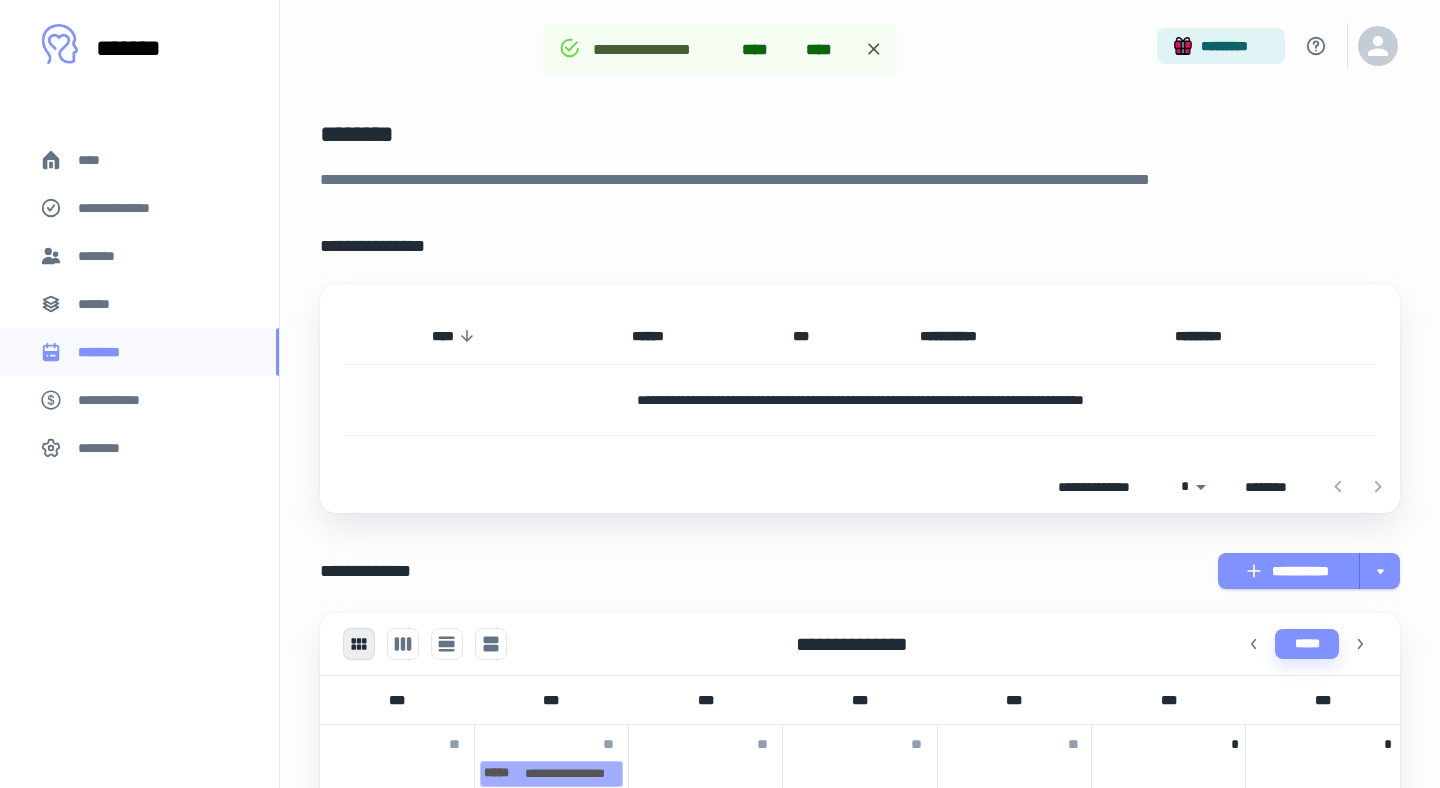 click on "****" at bounding box center (139, 160) 